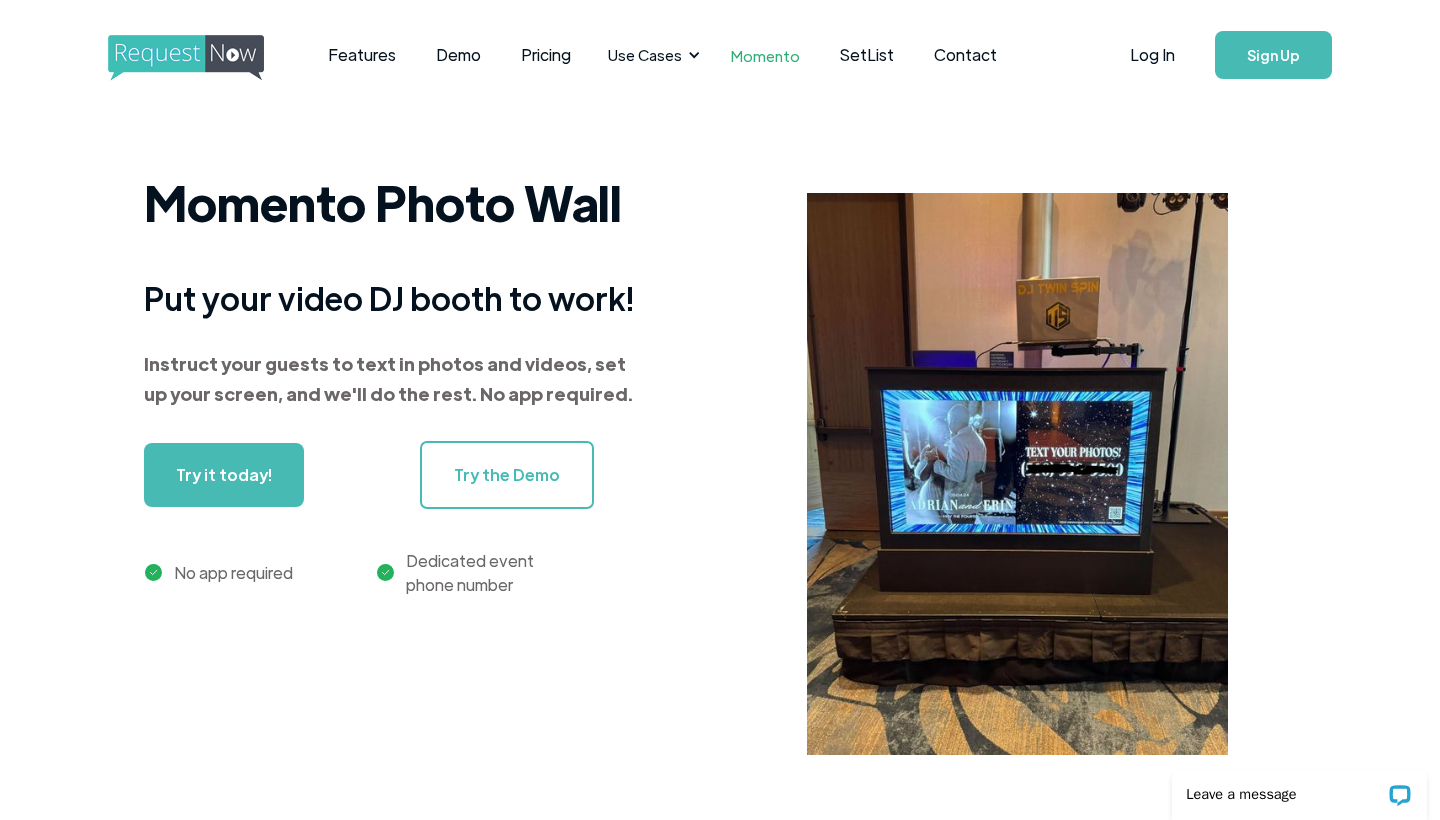 scroll, scrollTop: 875, scrollLeft: 0, axis: vertical 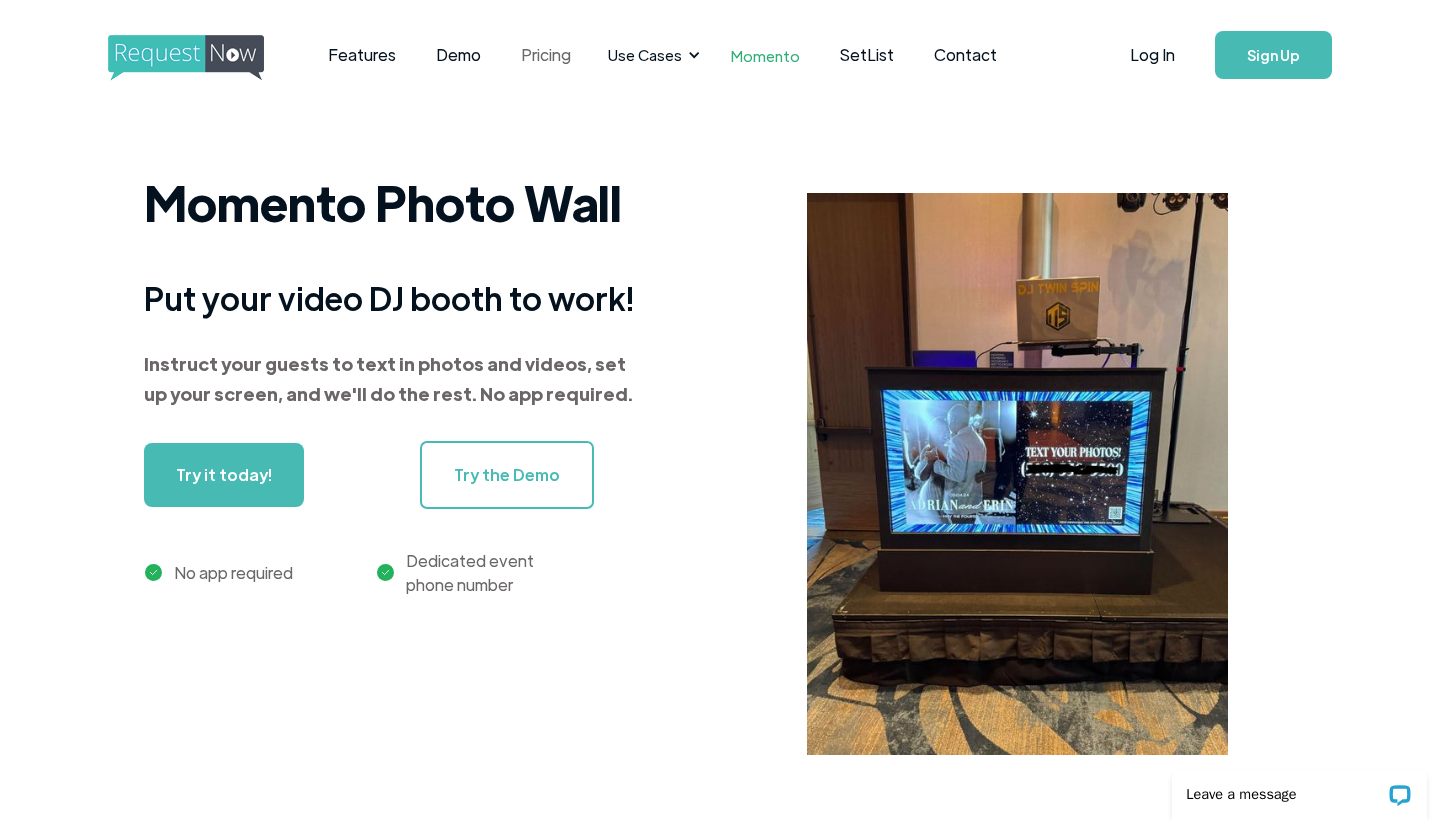 click on "Pricing" at bounding box center (546, 55) 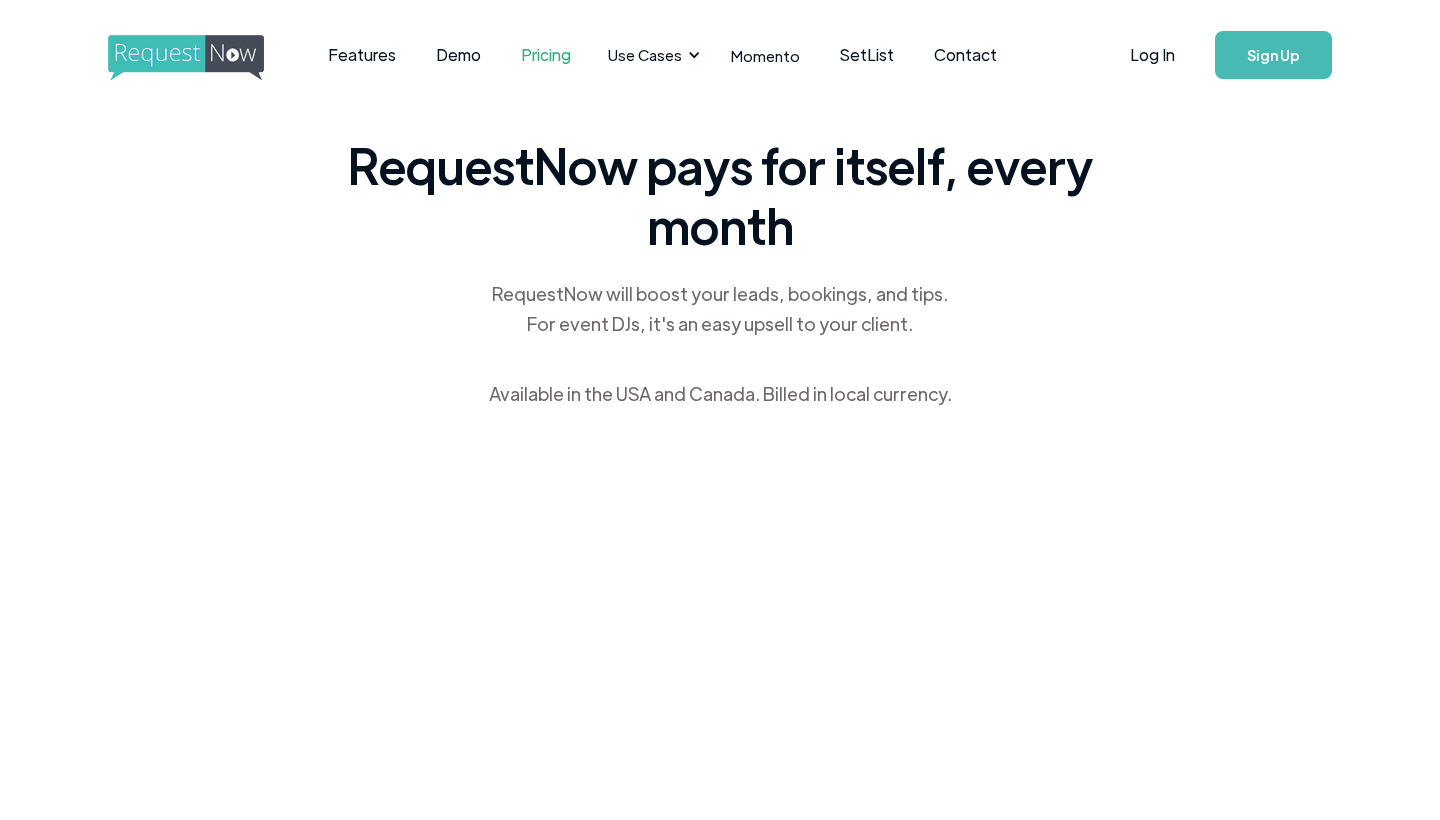 scroll, scrollTop: 0, scrollLeft: 0, axis: both 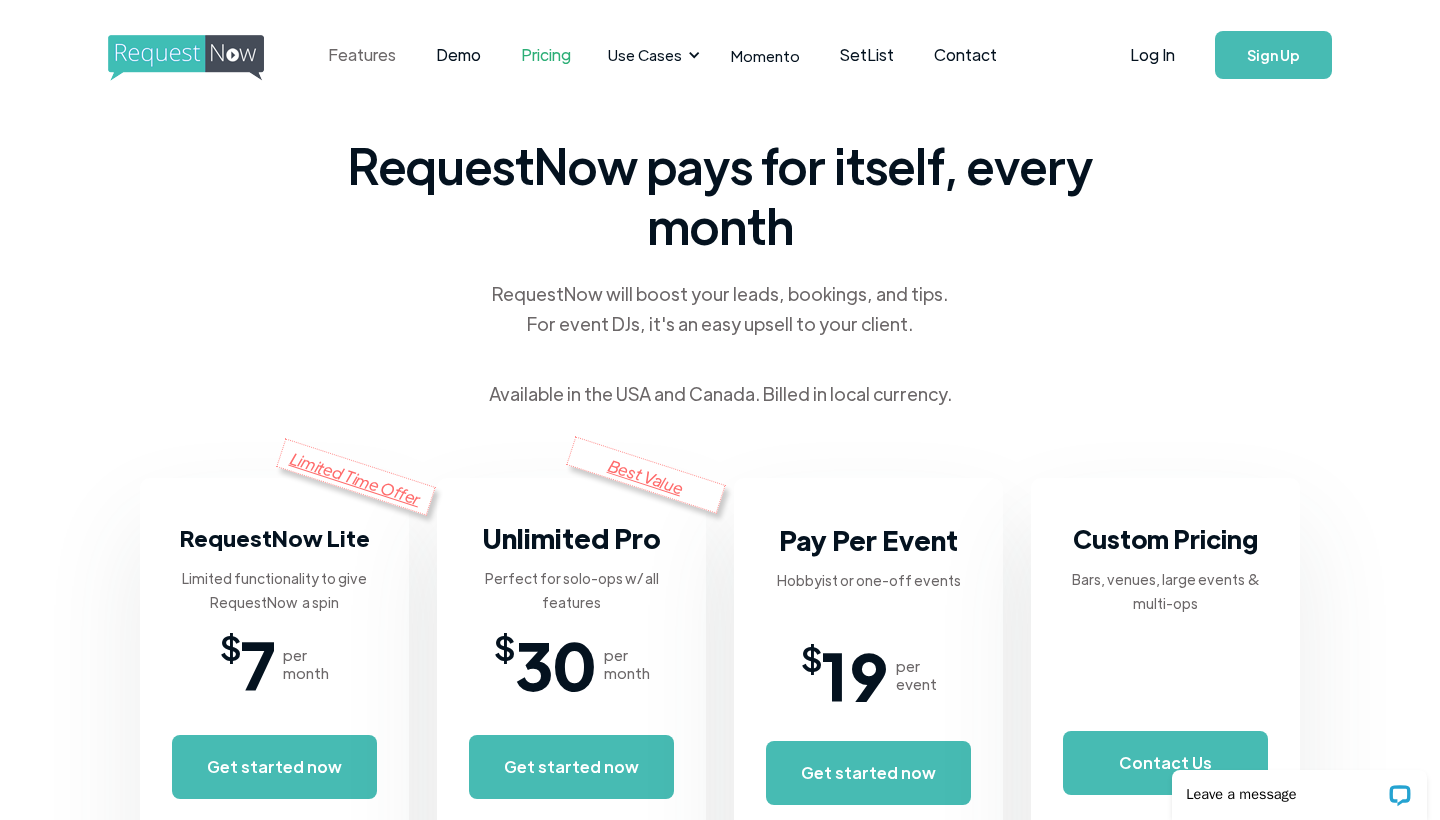 click on "Features" at bounding box center [362, 55] 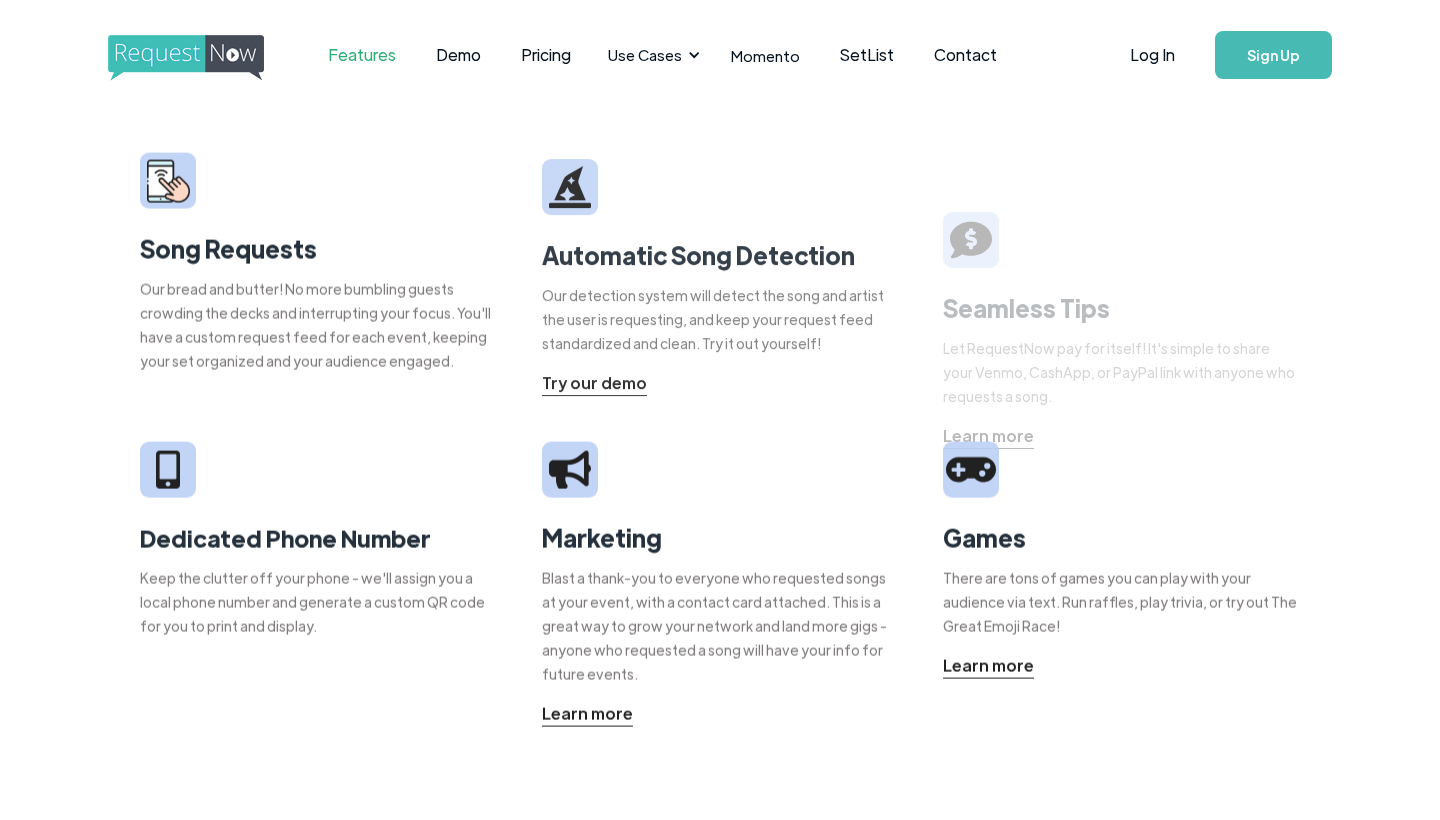 scroll, scrollTop: 0, scrollLeft: 0, axis: both 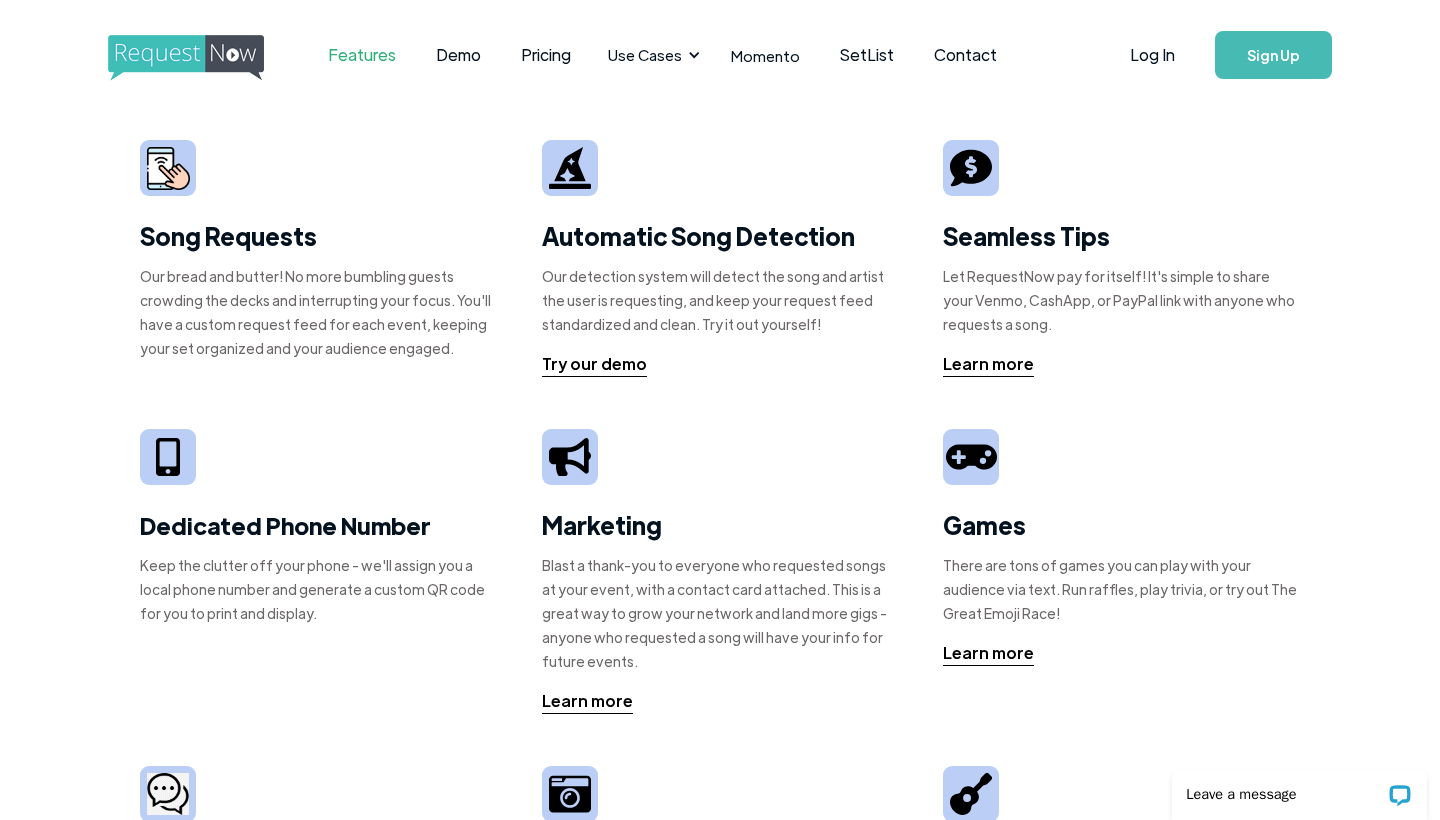 click at bounding box center [204, 58] 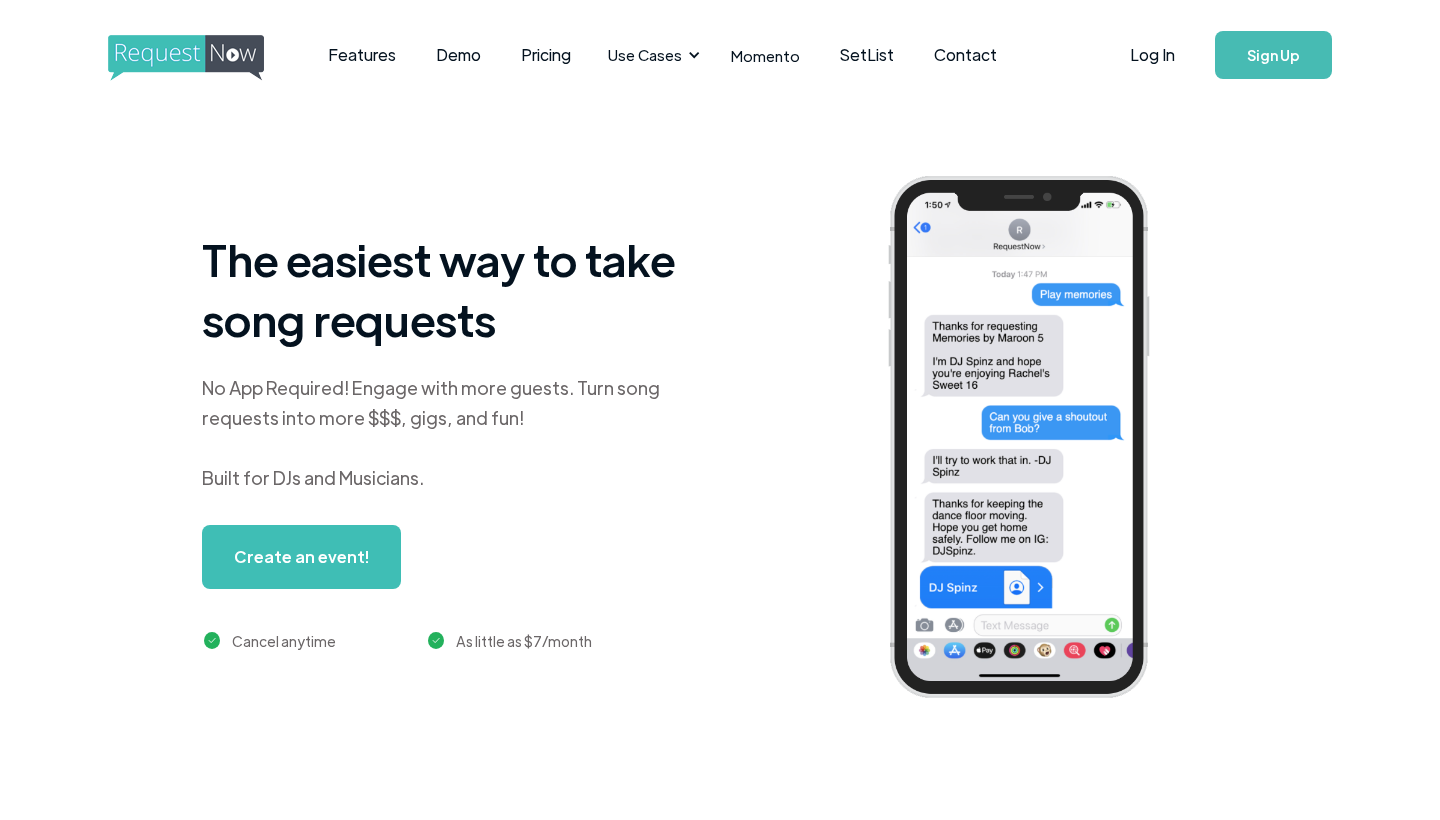 scroll, scrollTop: 0, scrollLeft: 0, axis: both 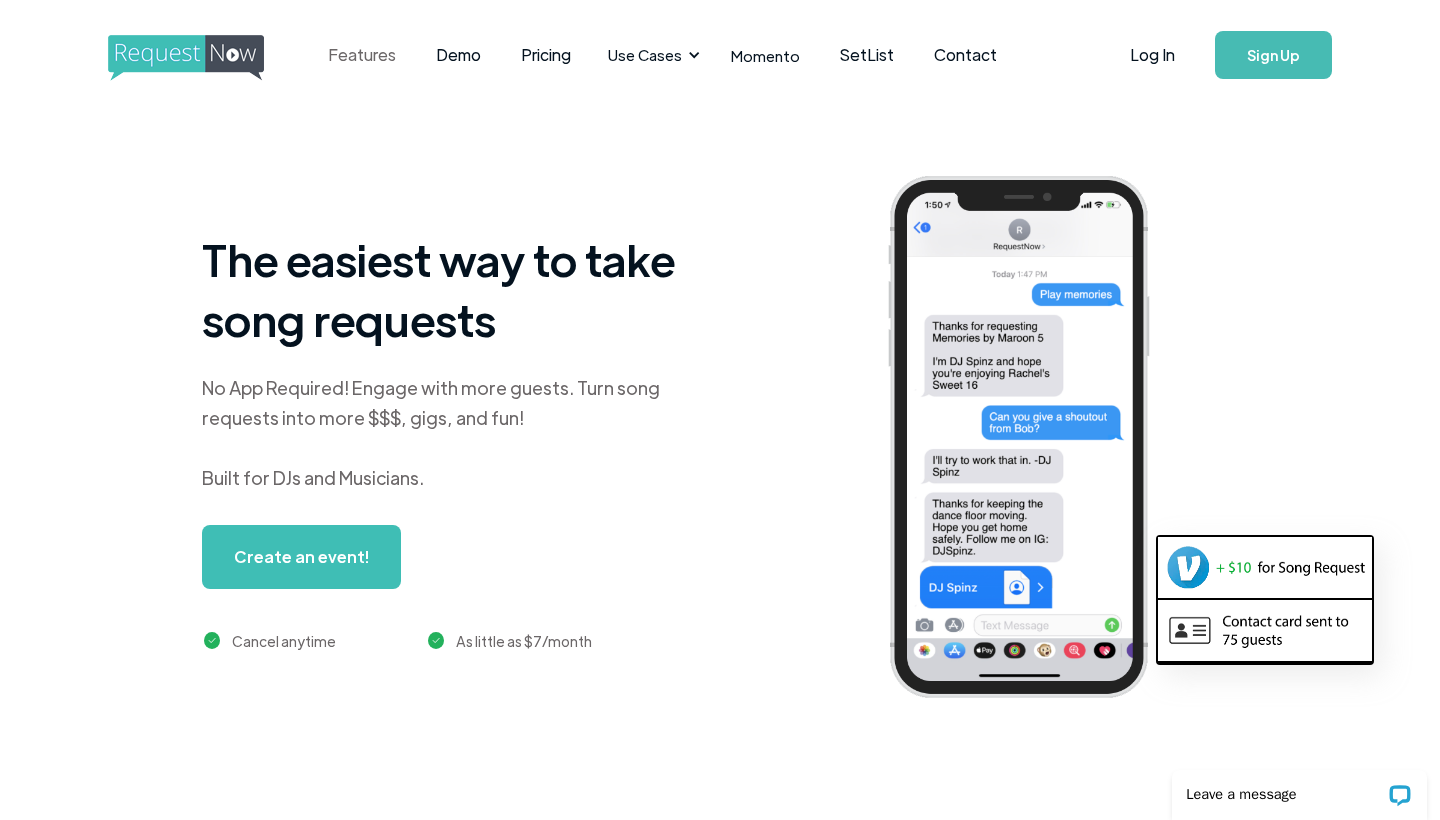 click on "Features" at bounding box center [362, 55] 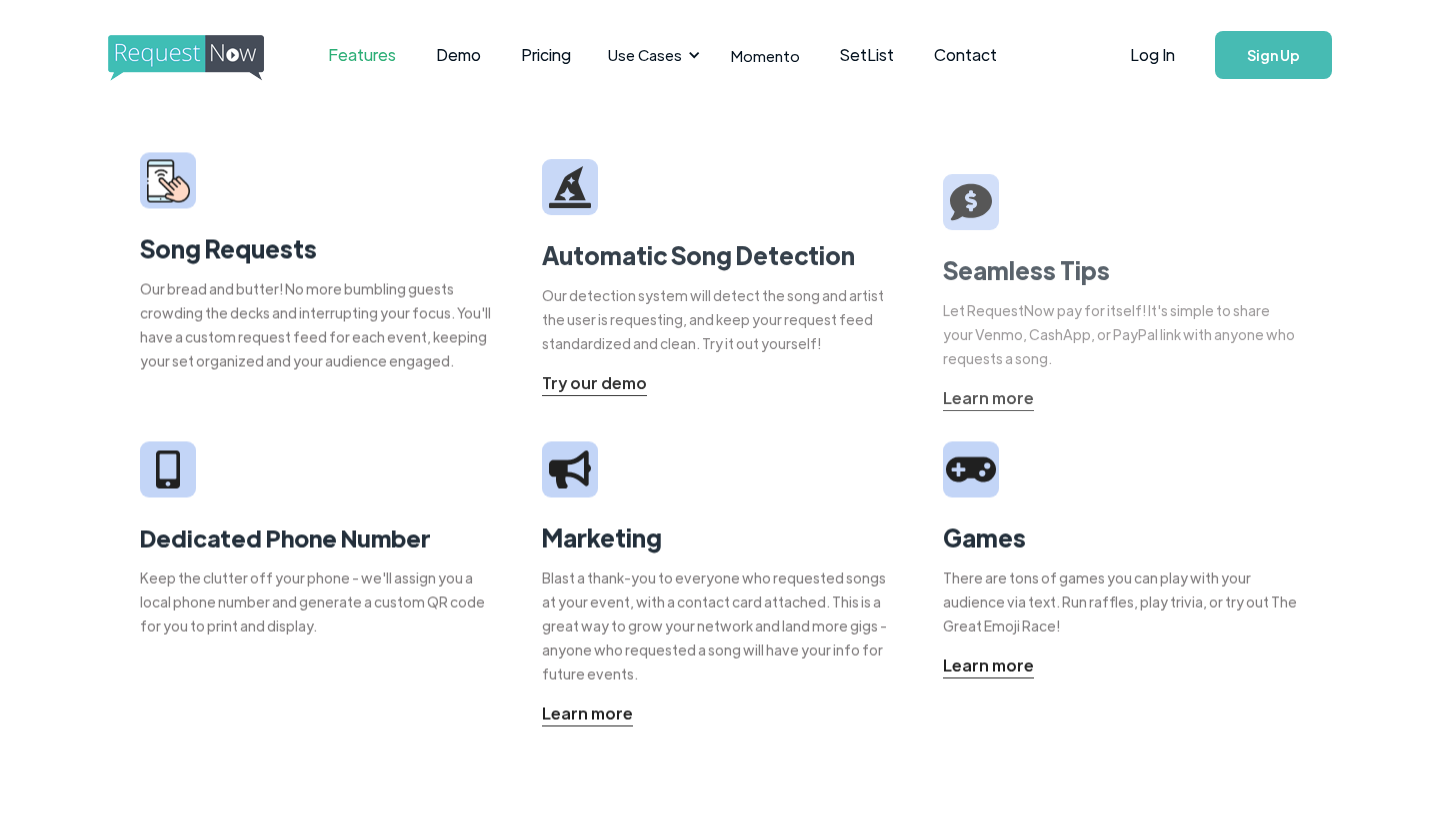 scroll, scrollTop: 0, scrollLeft: 0, axis: both 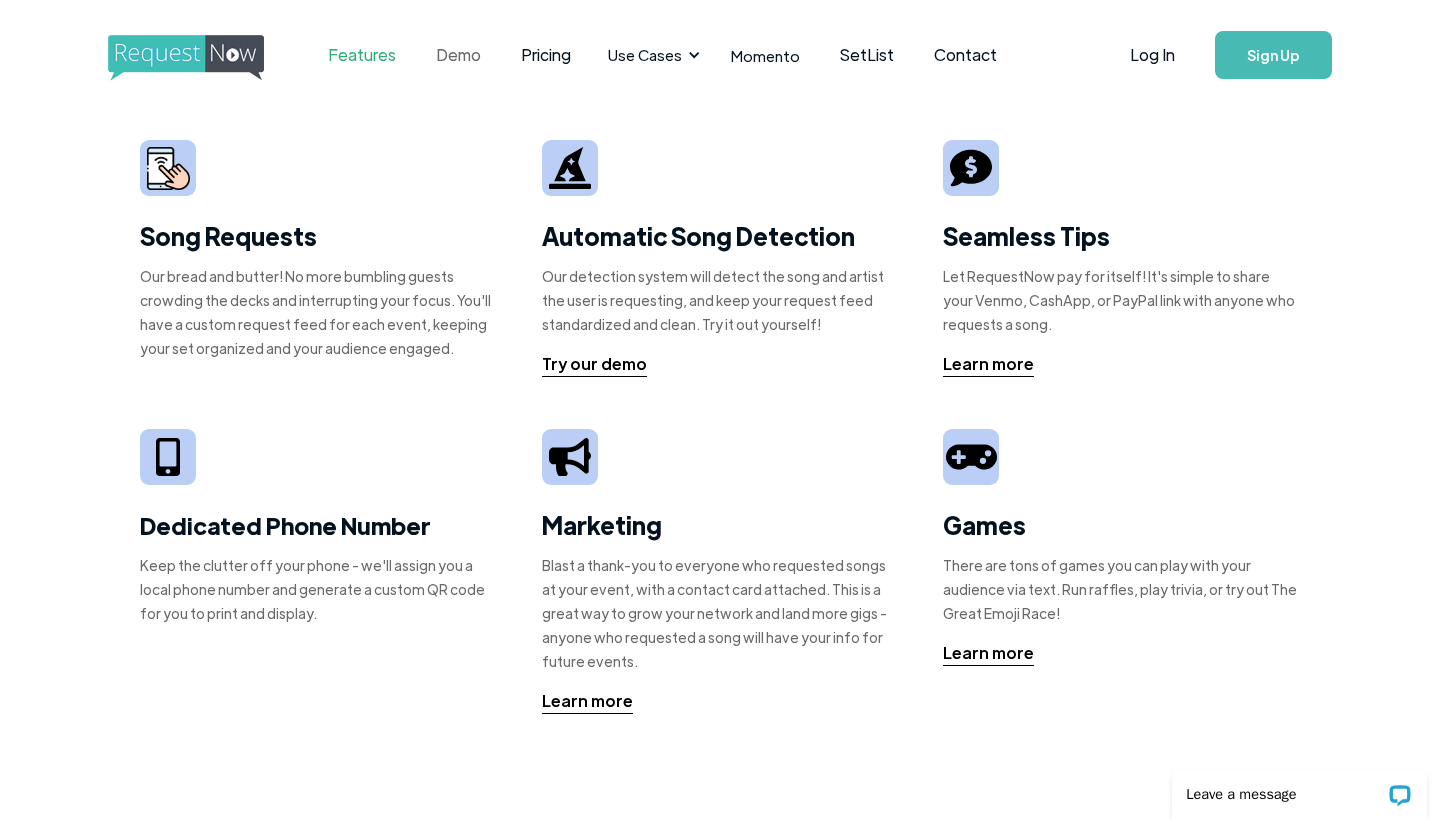 click on "Demo" at bounding box center [458, 55] 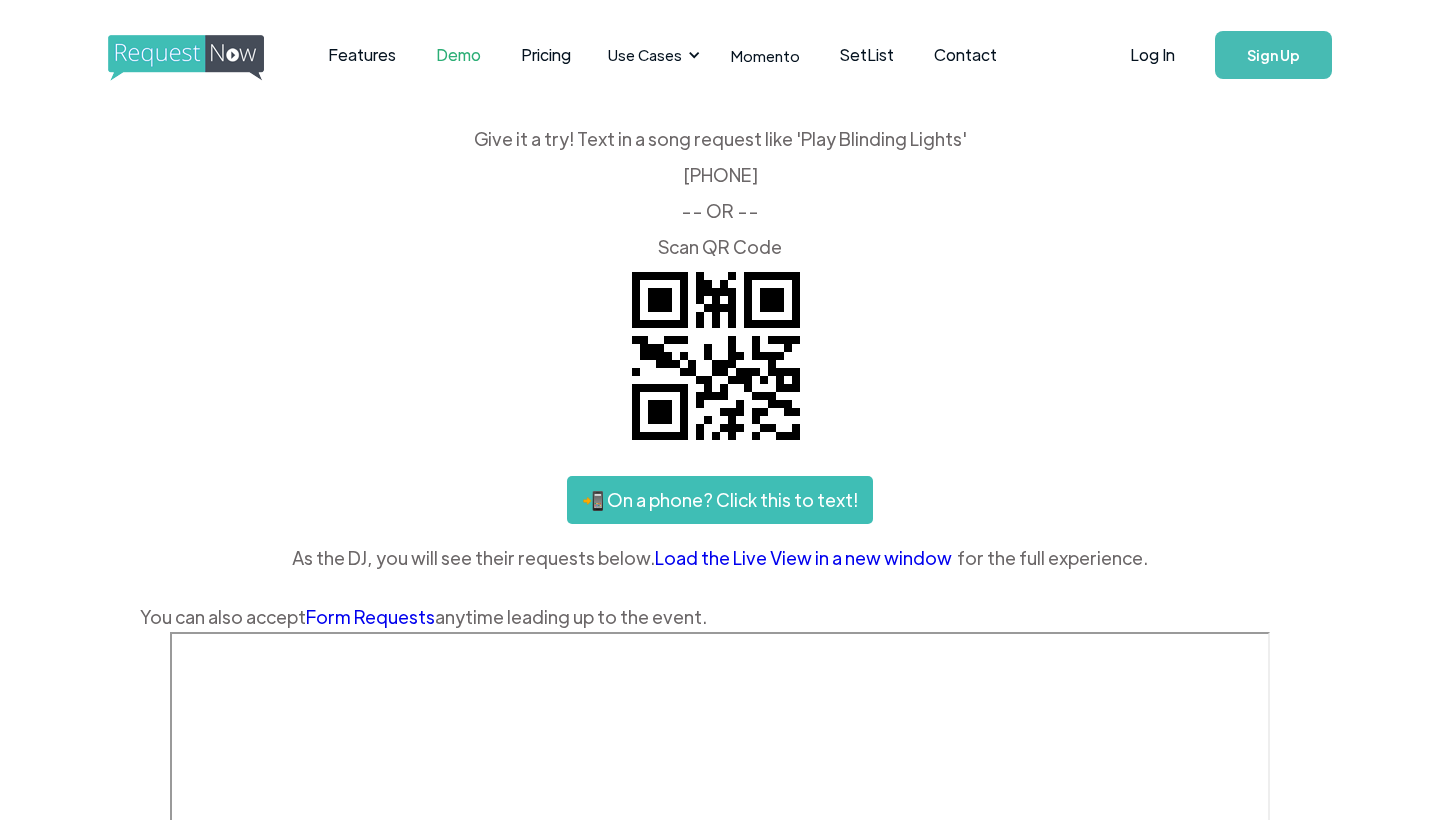 scroll, scrollTop: 0, scrollLeft: 0, axis: both 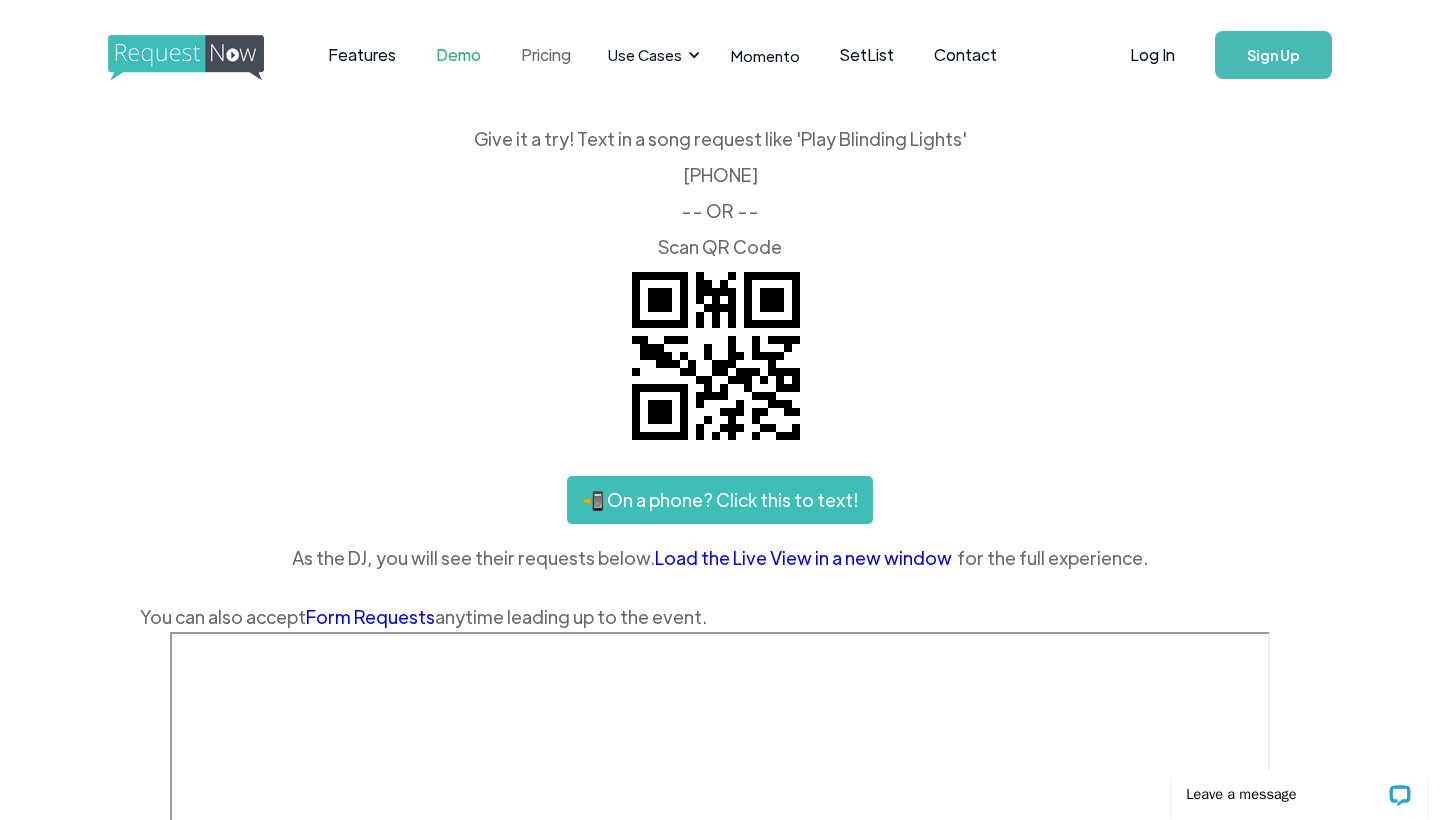click on "Pricing" at bounding box center [546, 55] 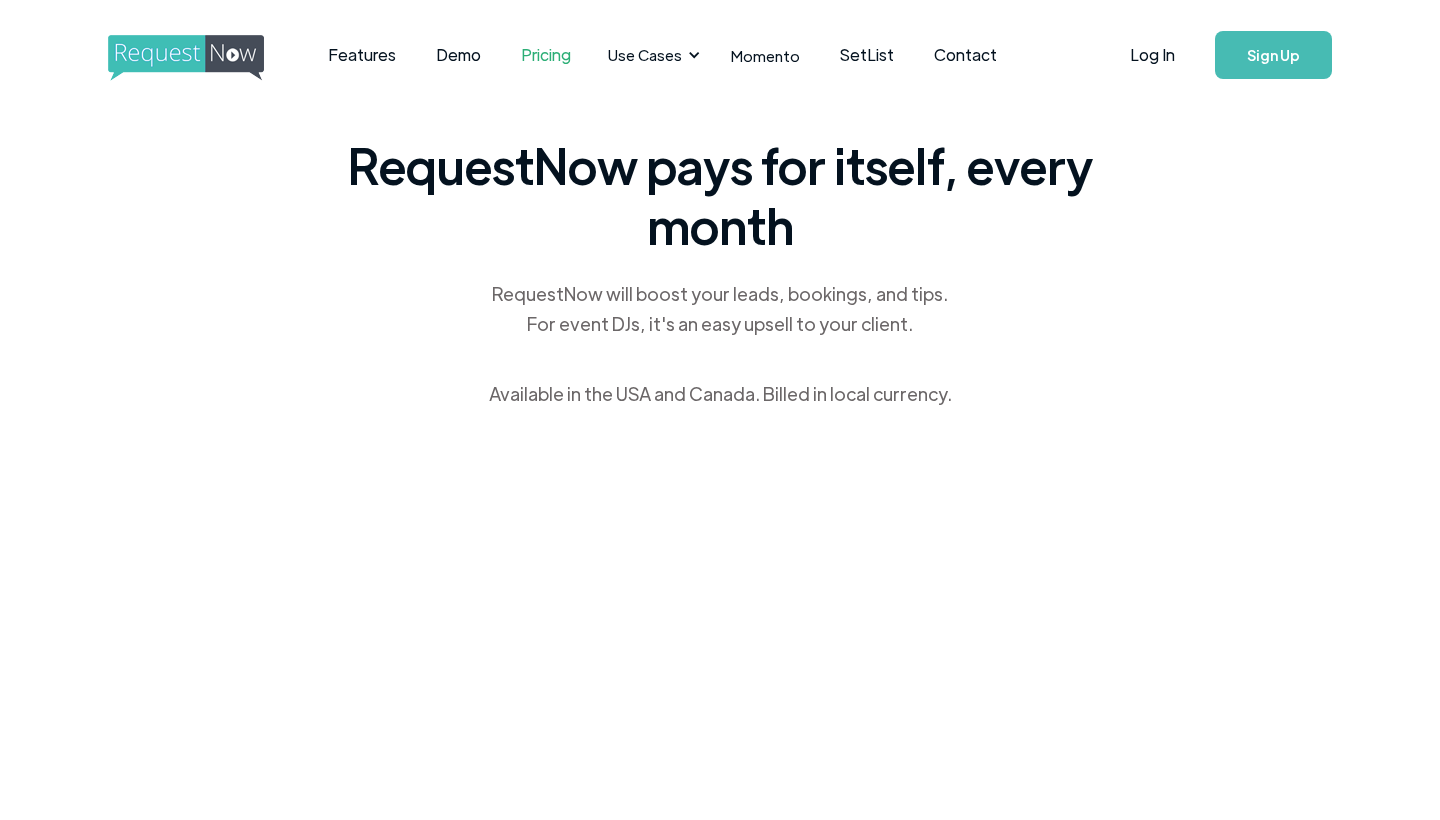 scroll, scrollTop: 0, scrollLeft: 0, axis: both 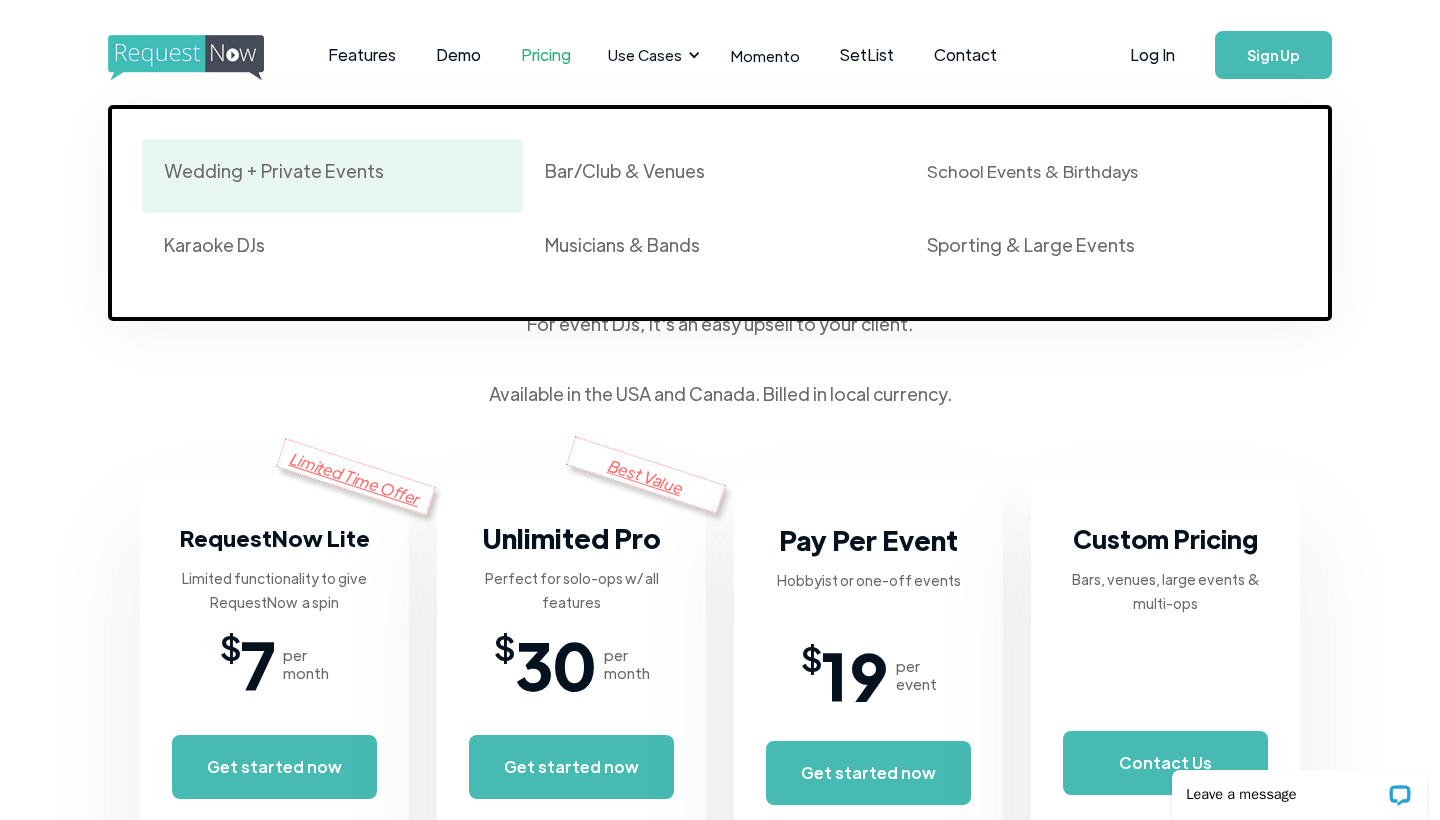 click on "Wedding + Private Events" at bounding box center [332, 176] 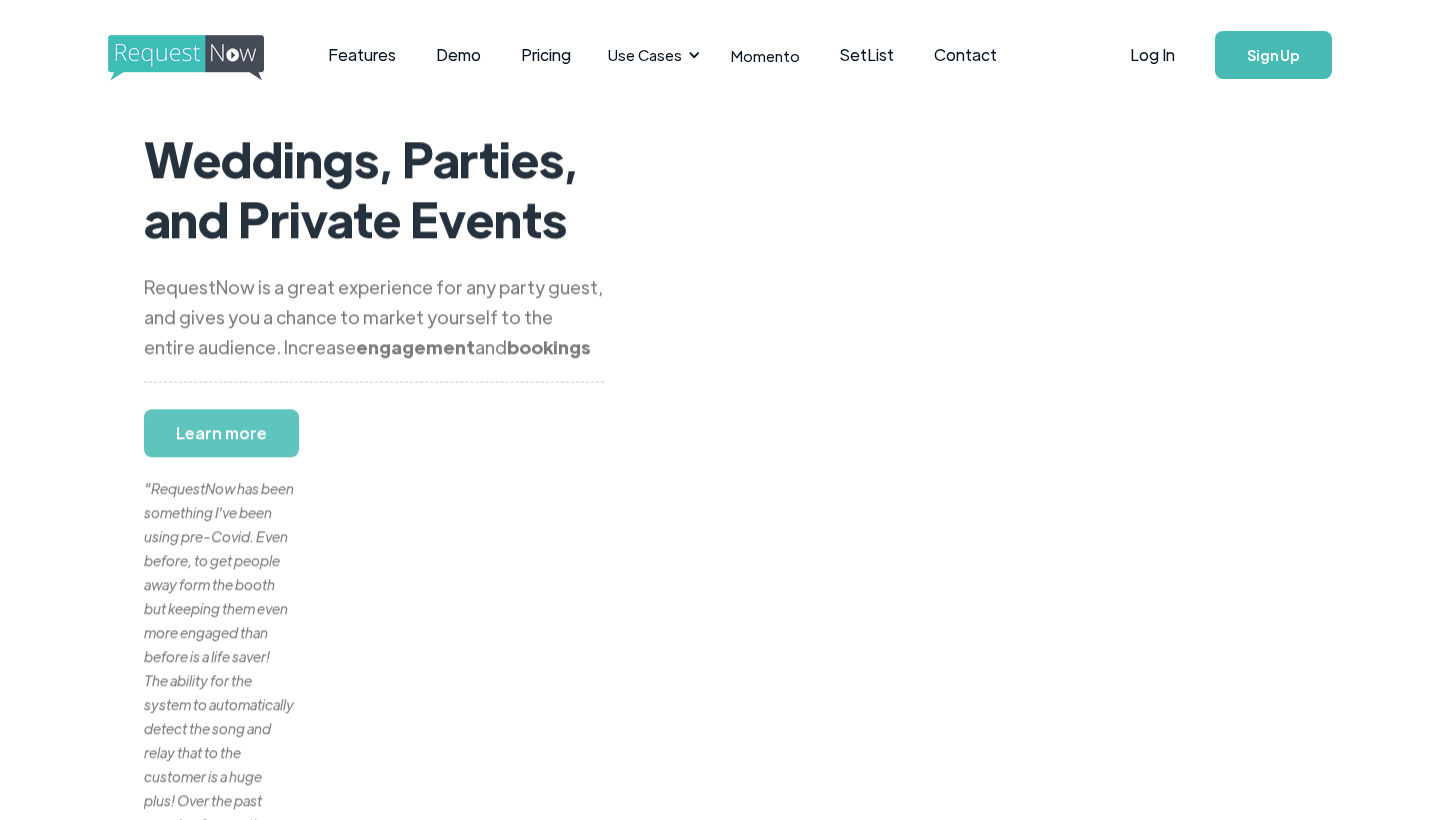 scroll, scrollTop: 0, scrollLeft: 0, axis: both 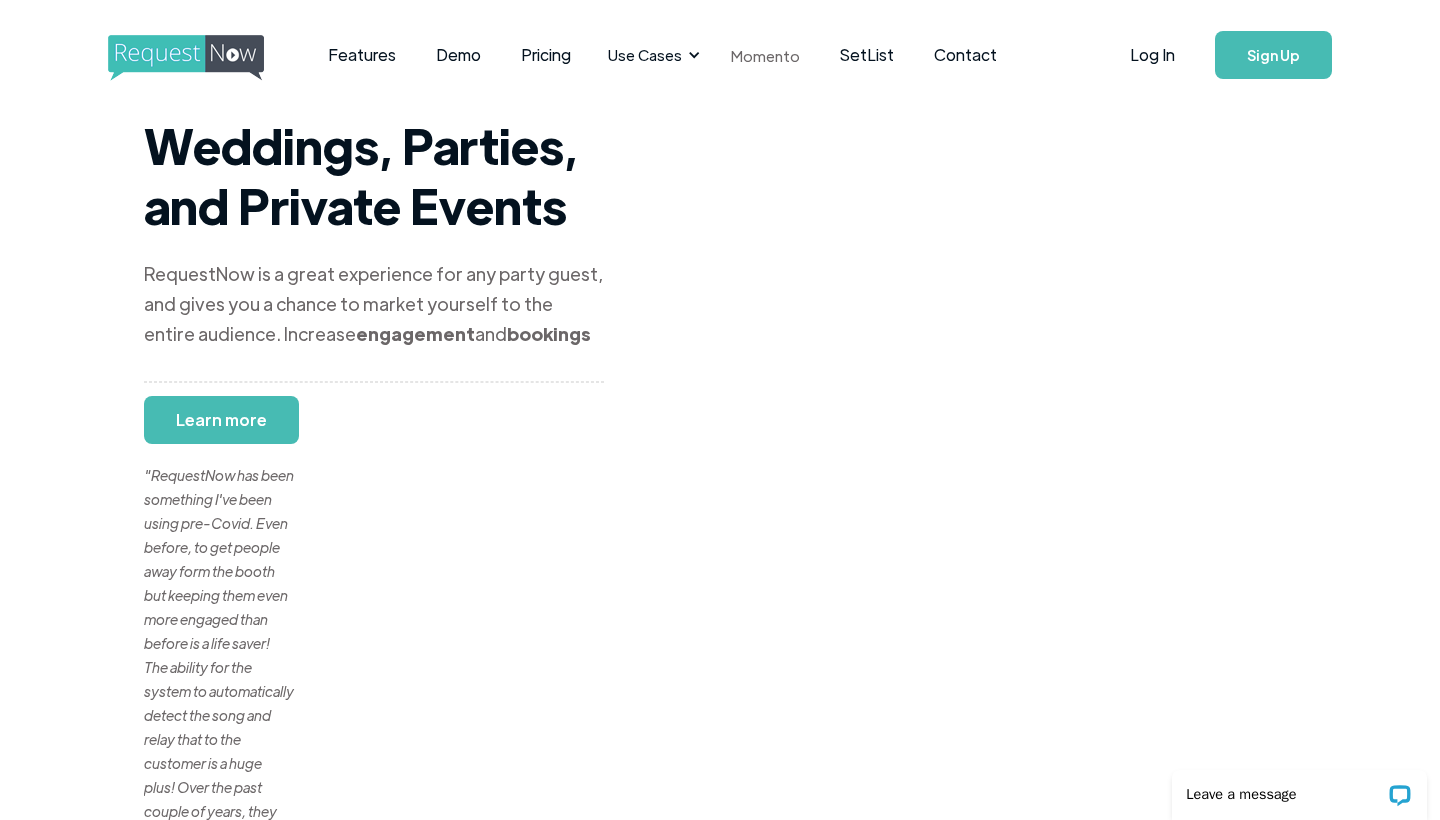 click on "Momento" at bounding box center (765, 55) 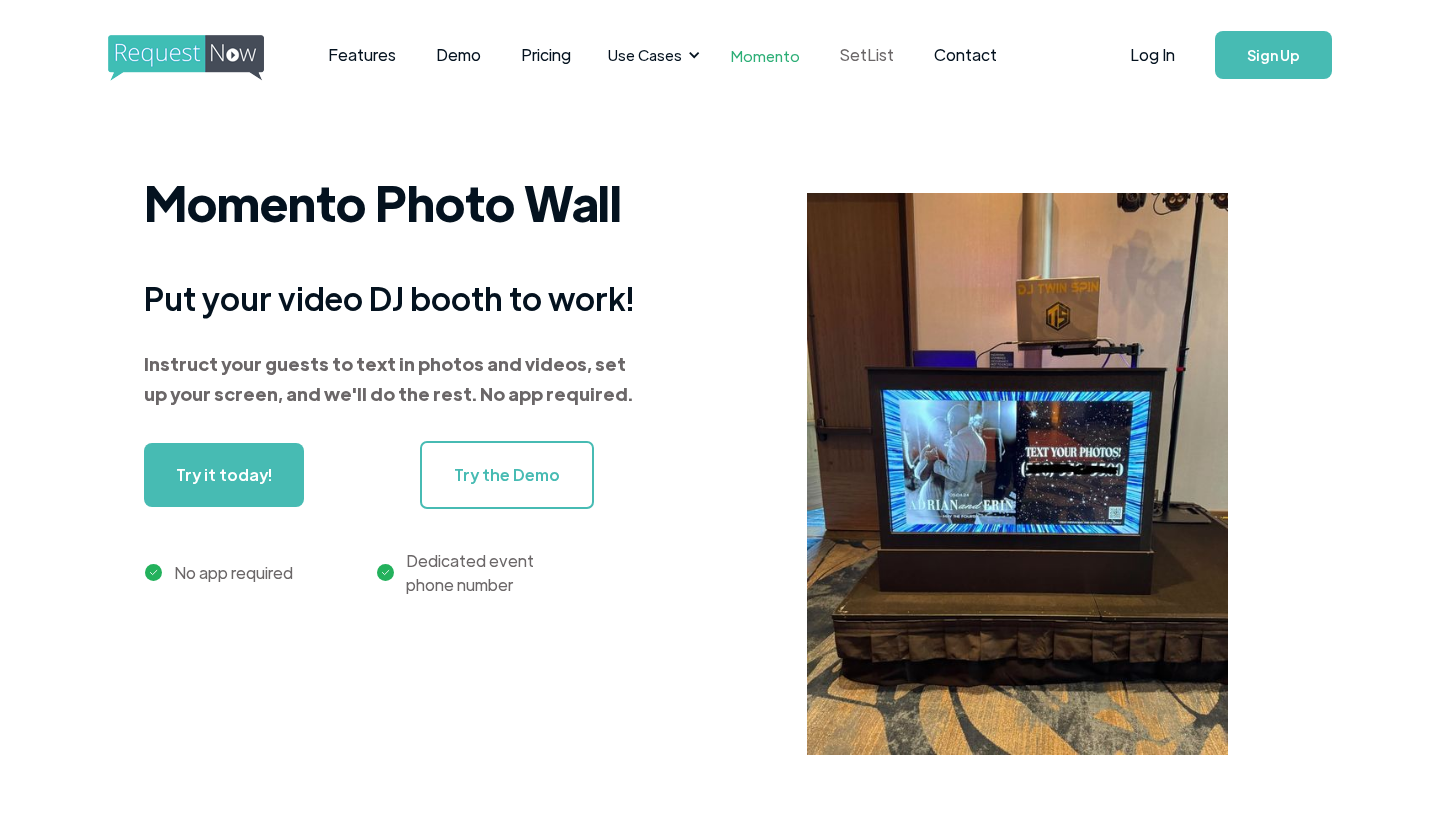 scroll, scrollTop: 0, scrollLeft: 0, axis: both 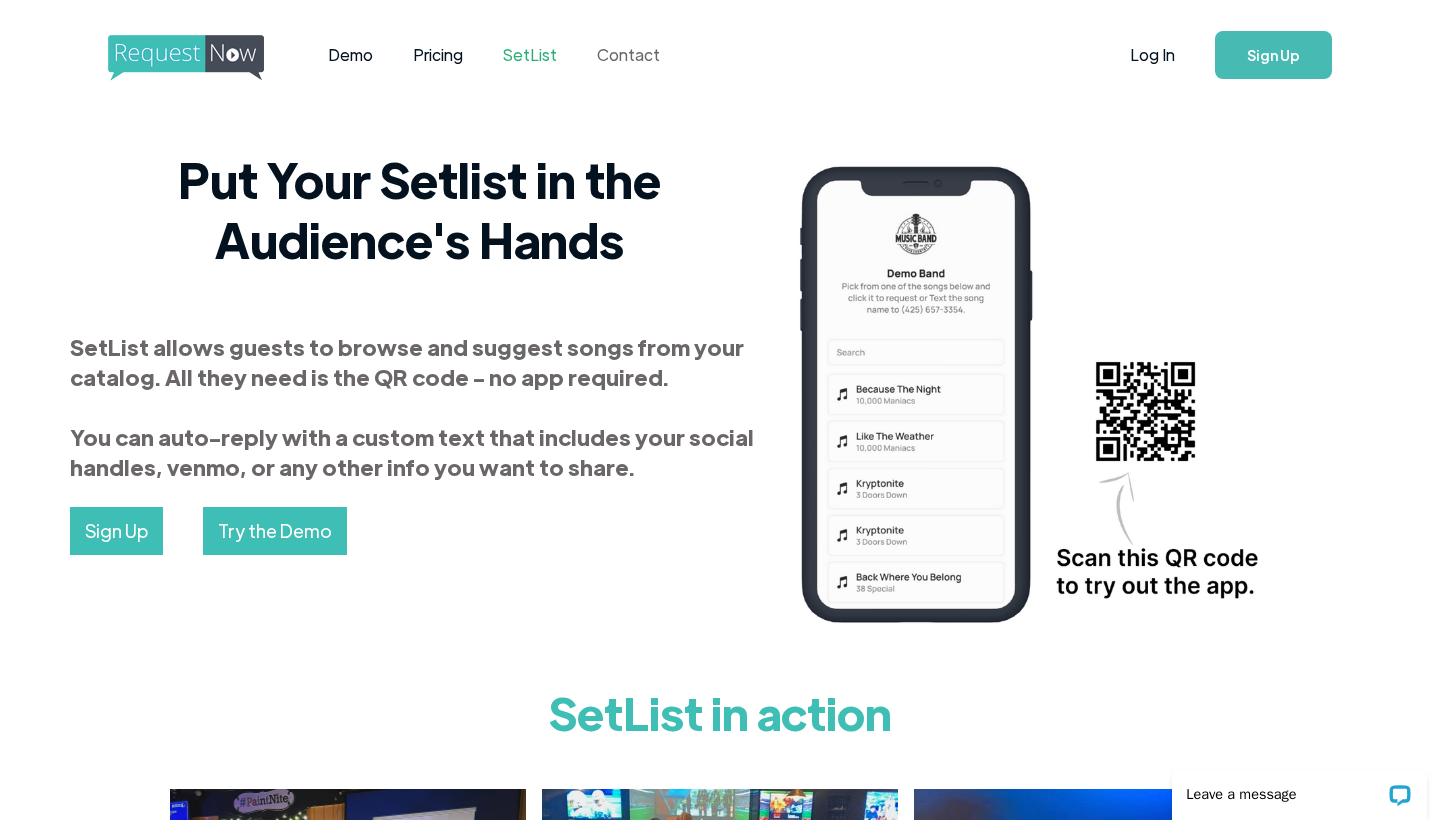 click on "Contact" at bounding box center [628, 55] 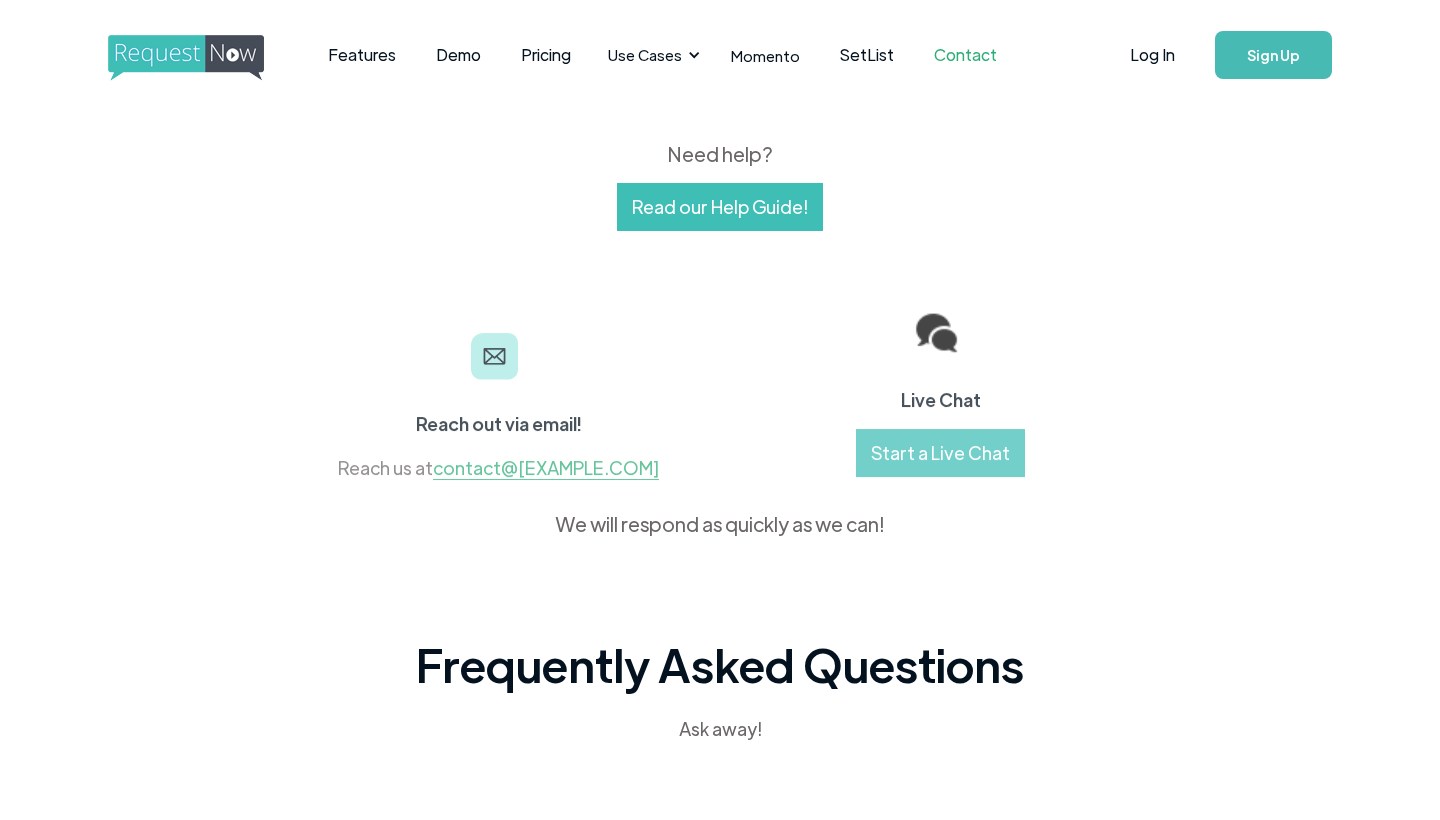 scroll, scrollTop: 0, scrollLeft: 0, axis: both 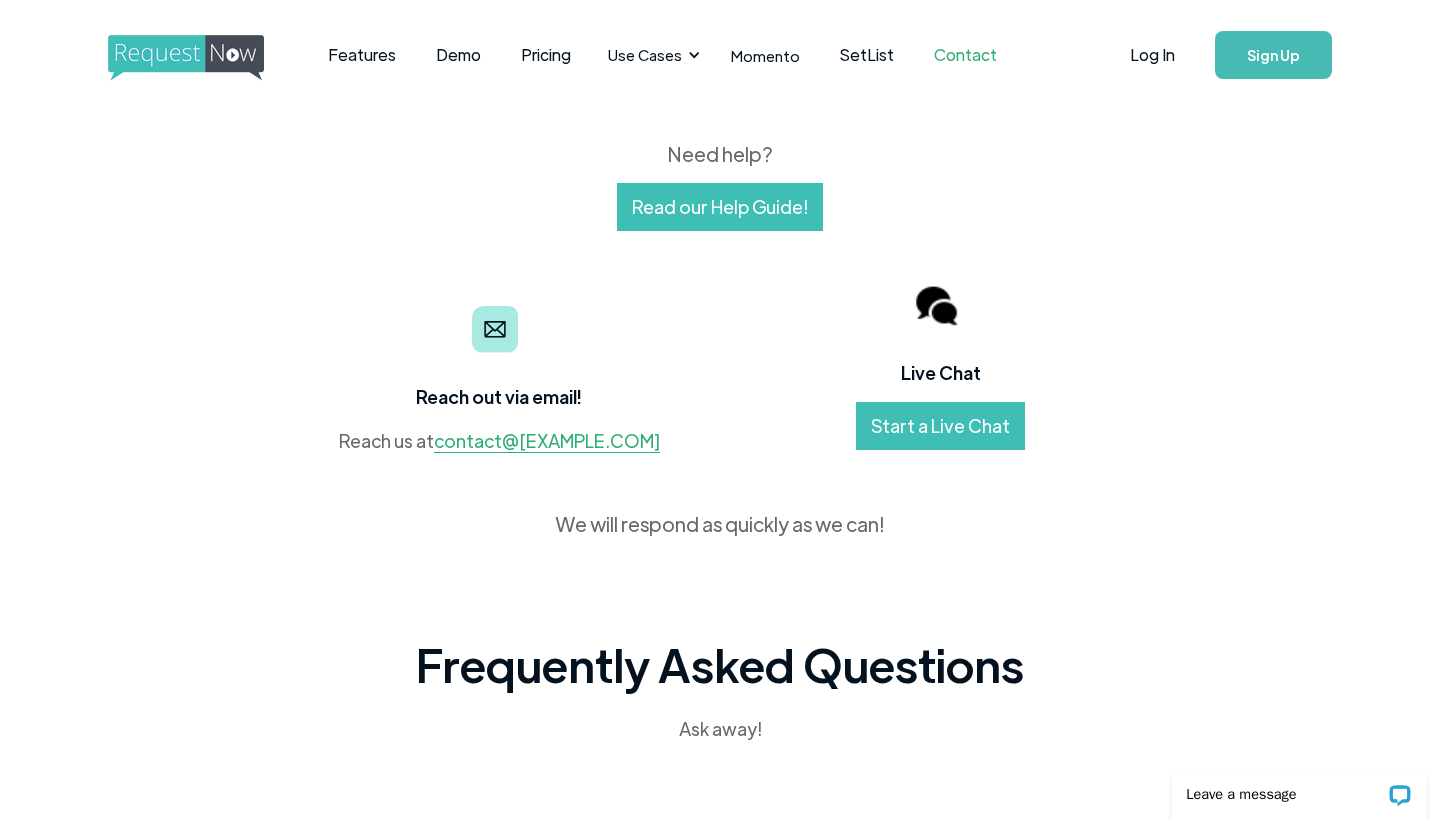 click on "Need help?  Read our Help Guide! Reach out via email! Reach us at  contact@requestnow.io Live Chat Start a Live Chat We will respond as quickly as we can! Frequently Asked Questions Ask away! Does RequestNow require wifi? Nope. Just cellular service. Guests engage by sending regular text messages. The DJ views requests by loading the Live View view can be viewed on a mobile phone using cellular service or a tablet/laptop tethering. The Live View uses minimal data. Which countries you are available in? Currently, USA, UK and Canada. In the UK, photo services aren't available.  Australia is in beta - reach out to us. Otherwise, let us know which country you are interested in! What happens if I want to cancel my subscription? You can cancel your subscription by contacting support. Do you offer referral programs? Yes, please reach out to us!" at bounding box center [720, 794] 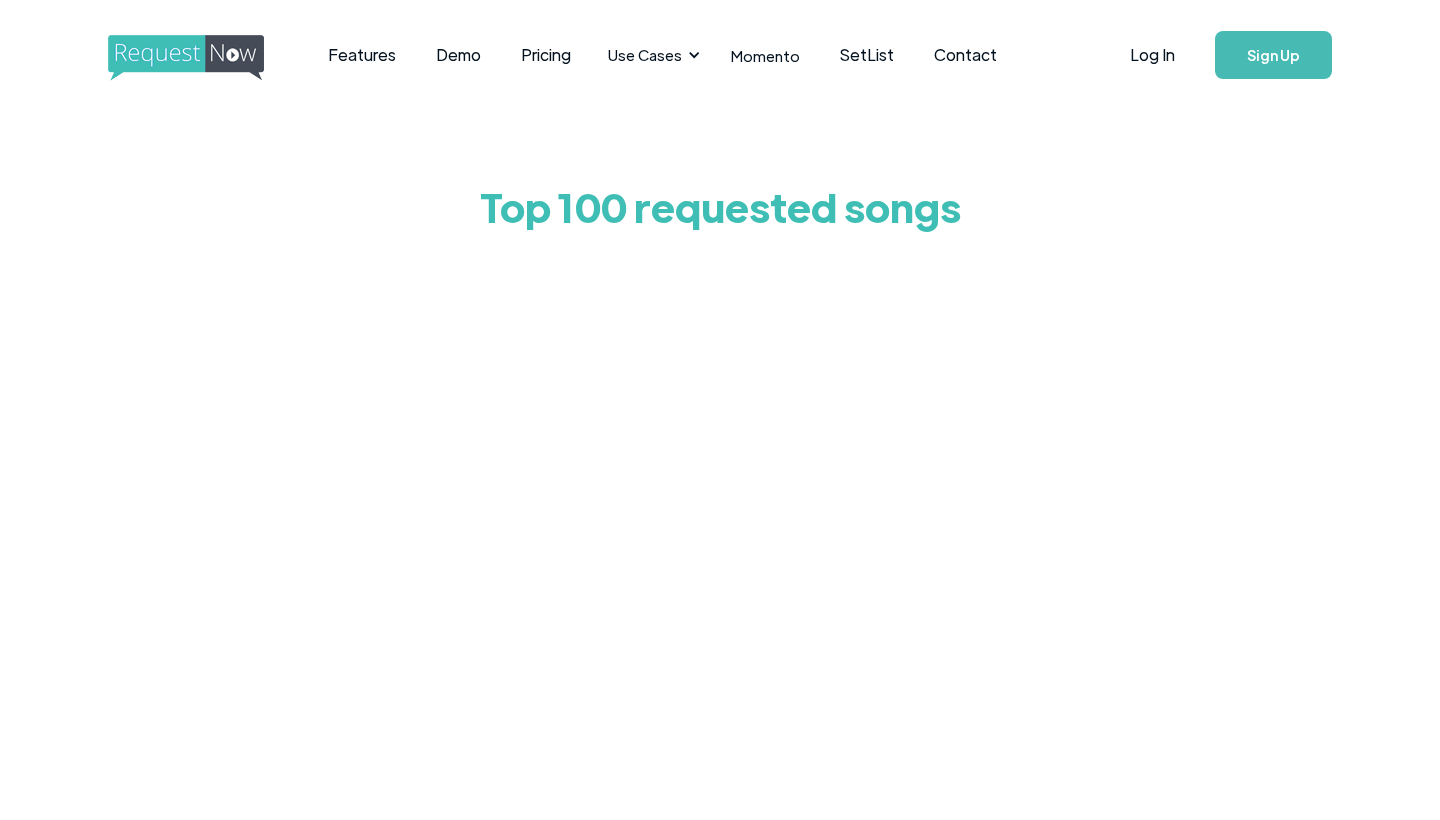 scroll, scrollTop: 0, scrollLeft: 0, axis: both 